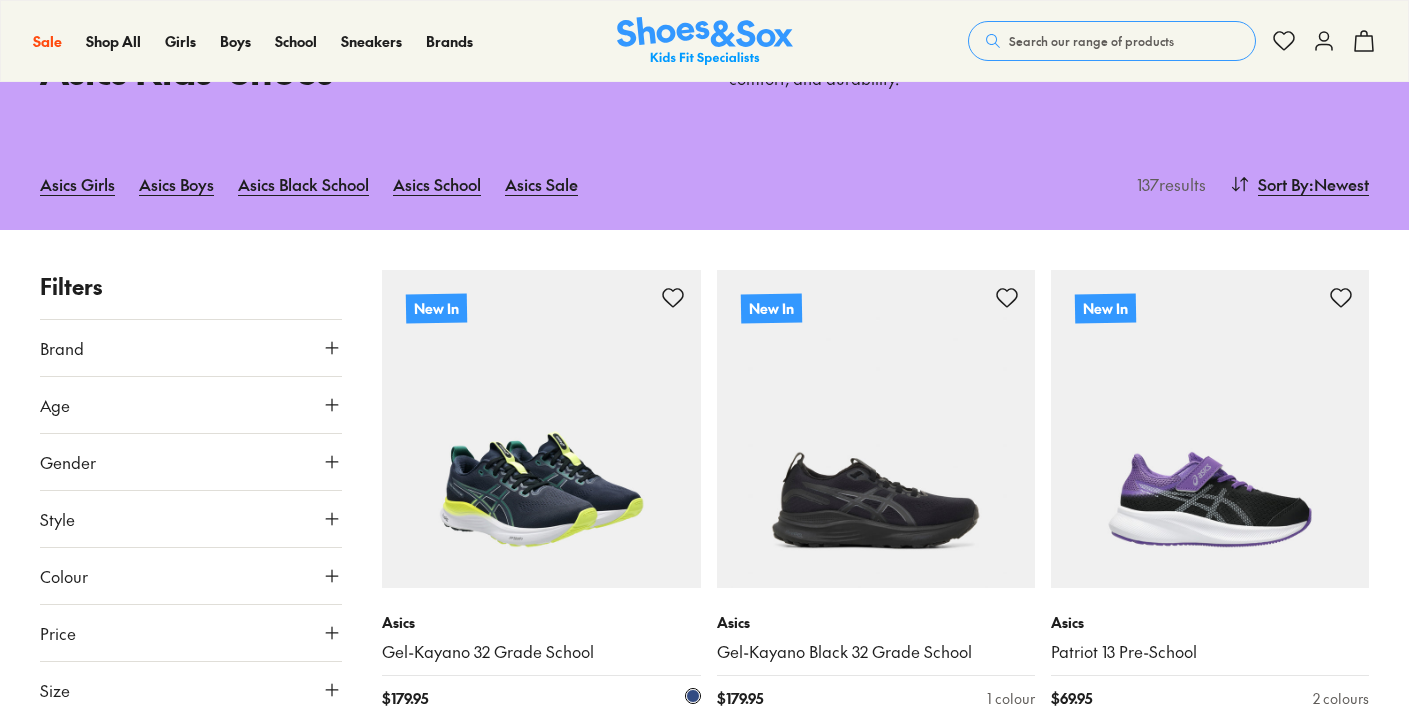 scroll, scrollTop: 0, scrollLeft: 0, axis: both 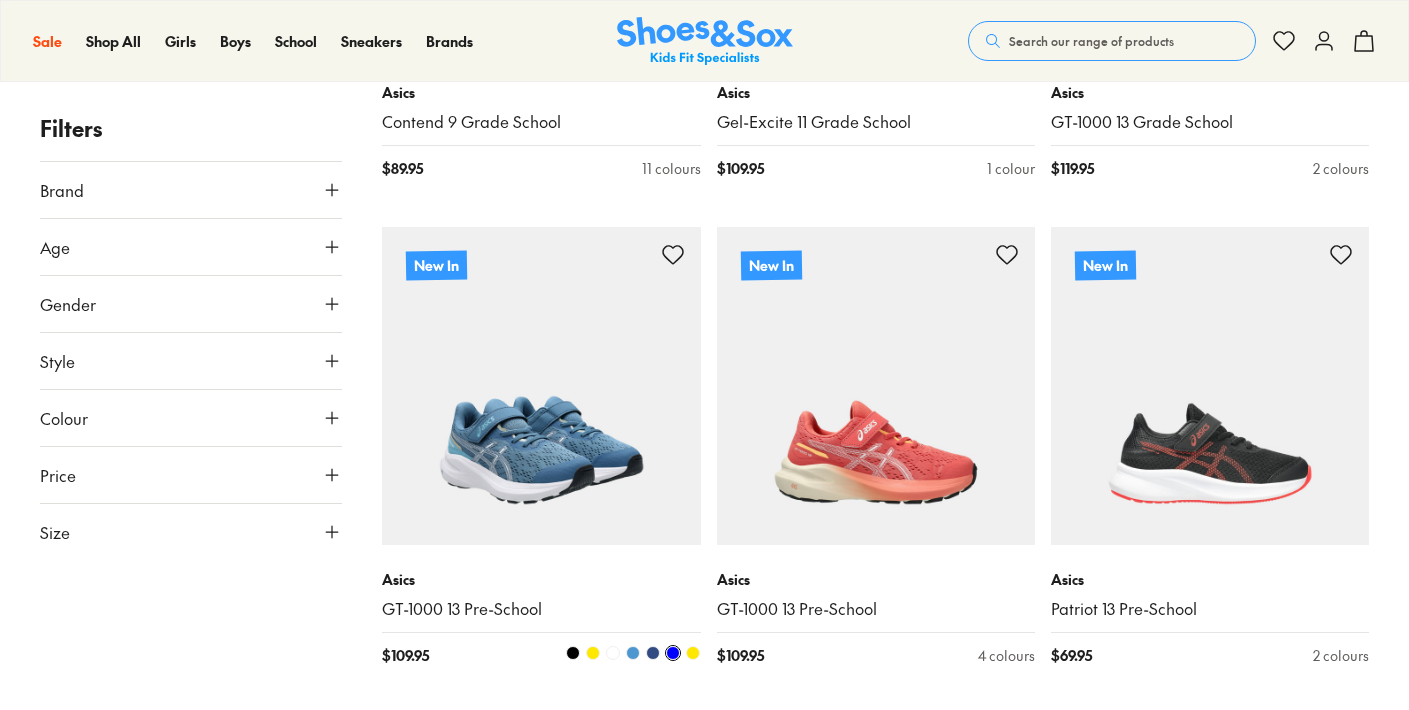 click at bounding box center [613, 653] 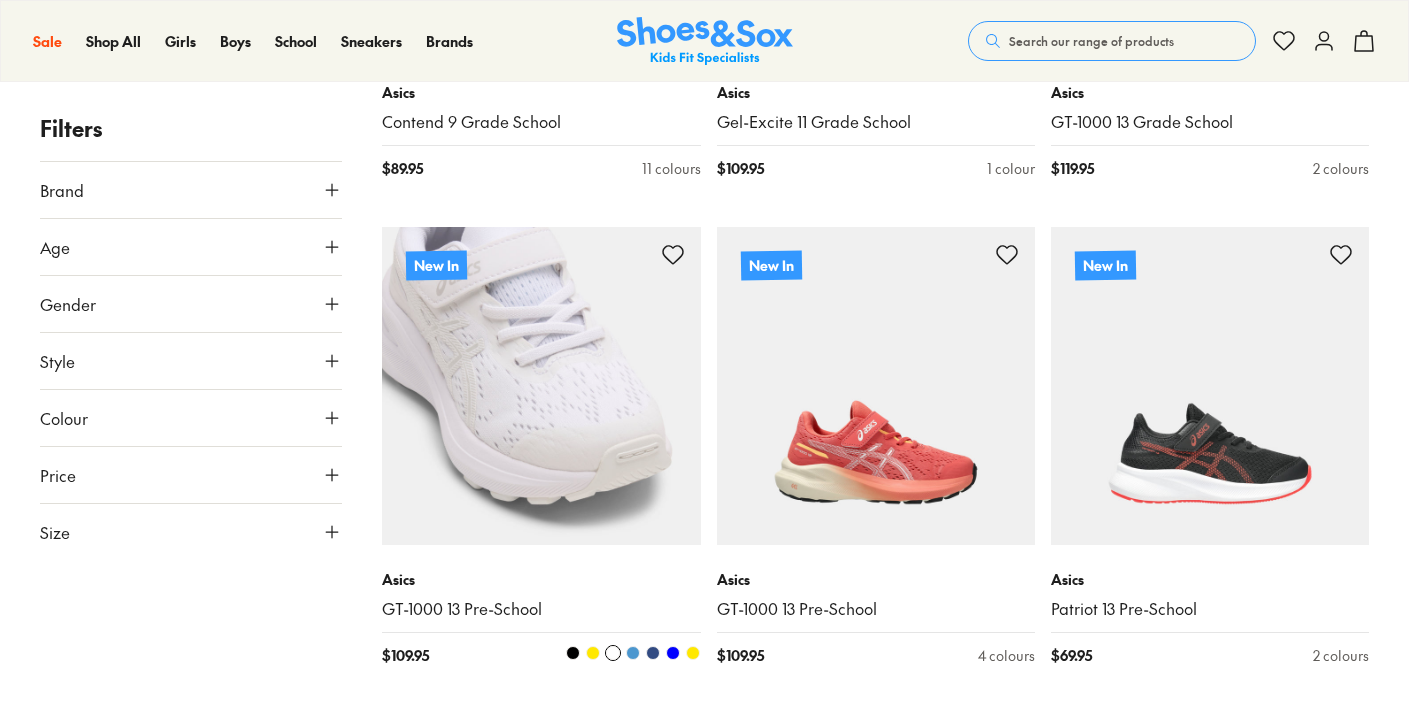 click at bounding box center (633, 653) 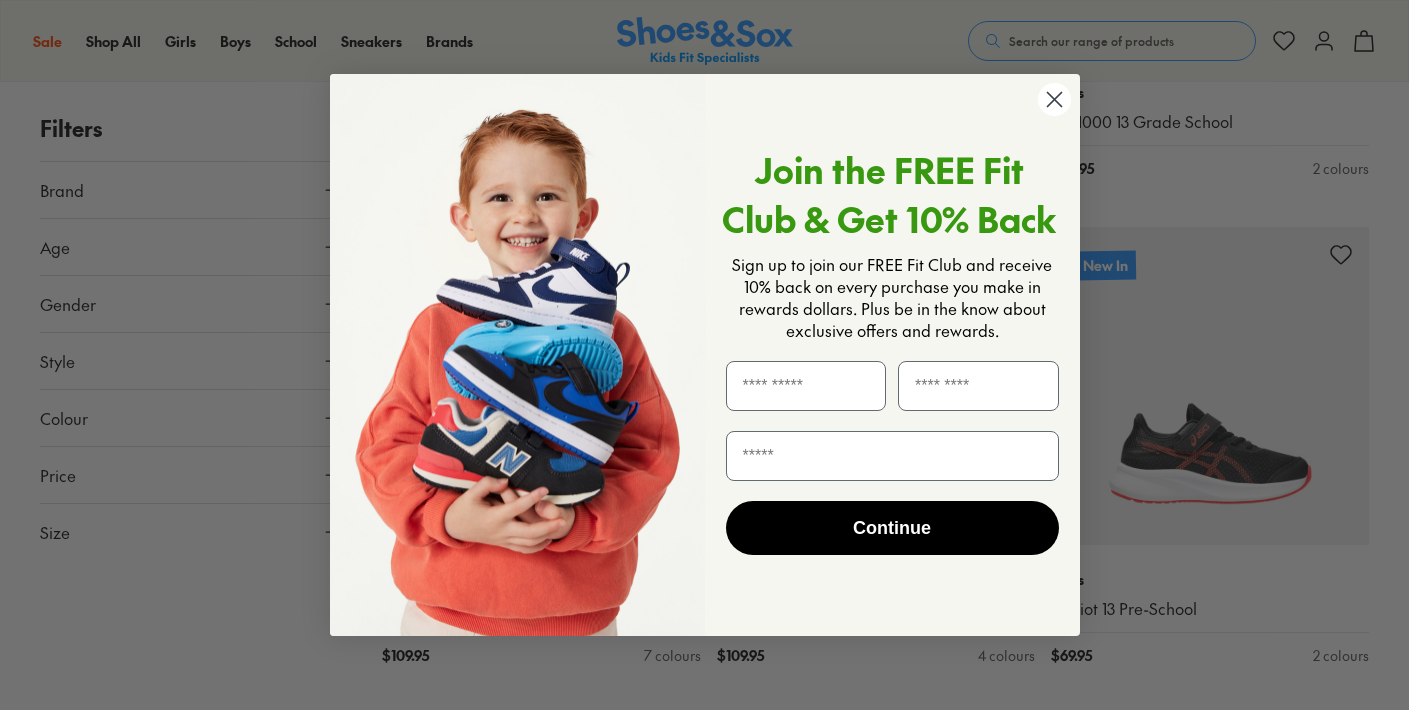 click 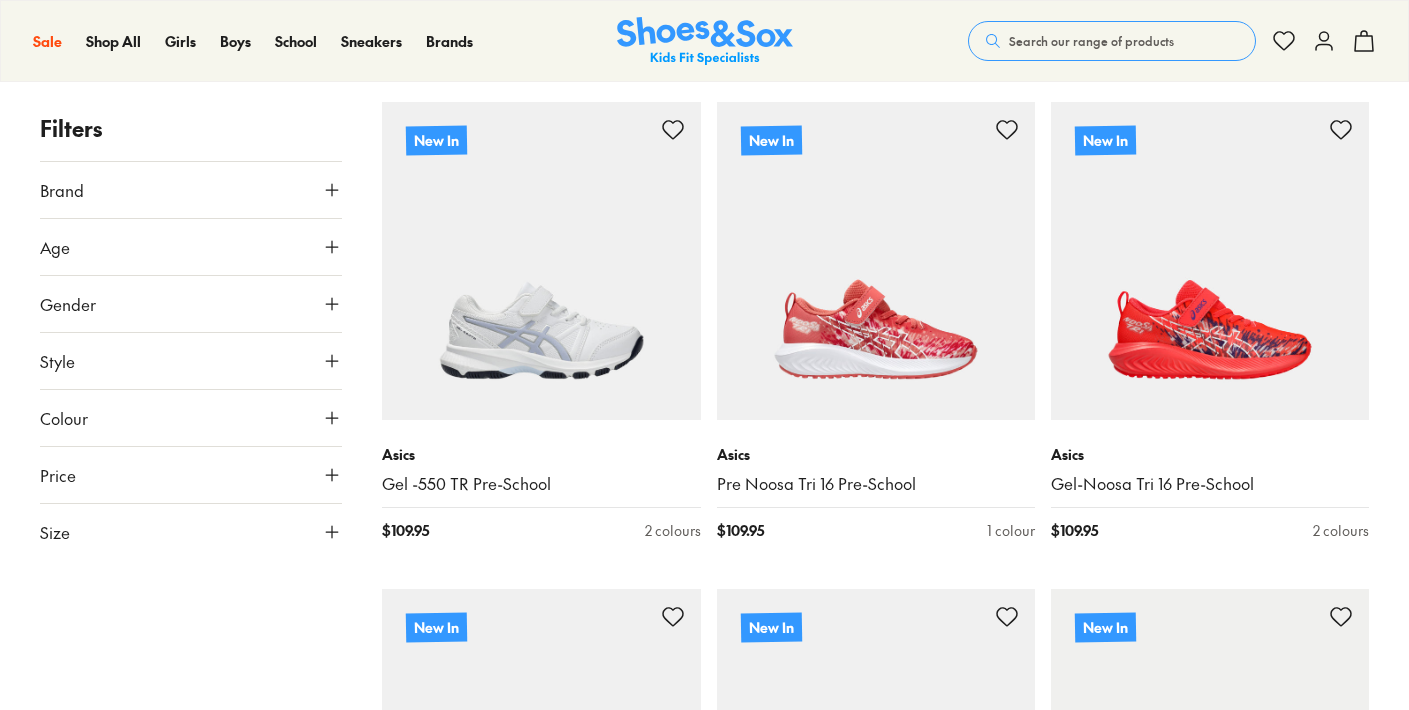 scroll, scrollTop: 4260, scrollLeft: 0, axis: vertical 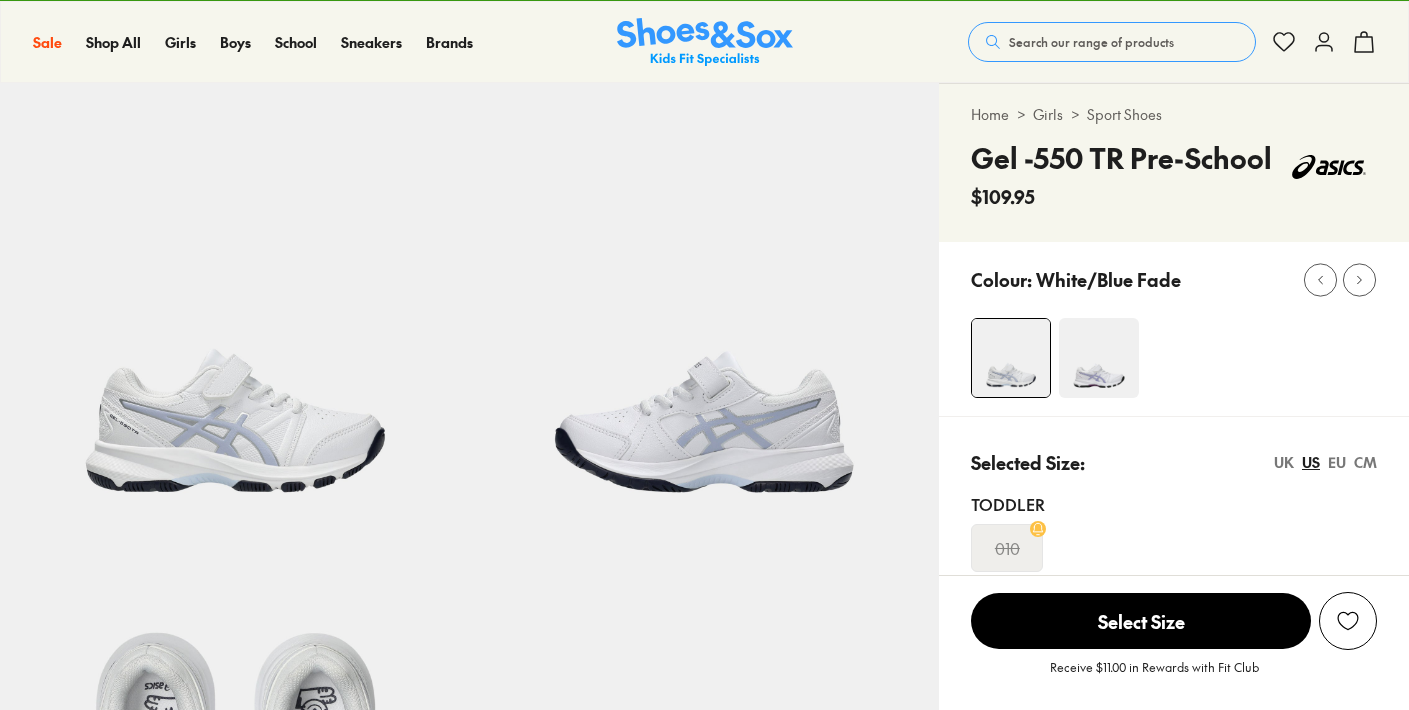 select on "*" 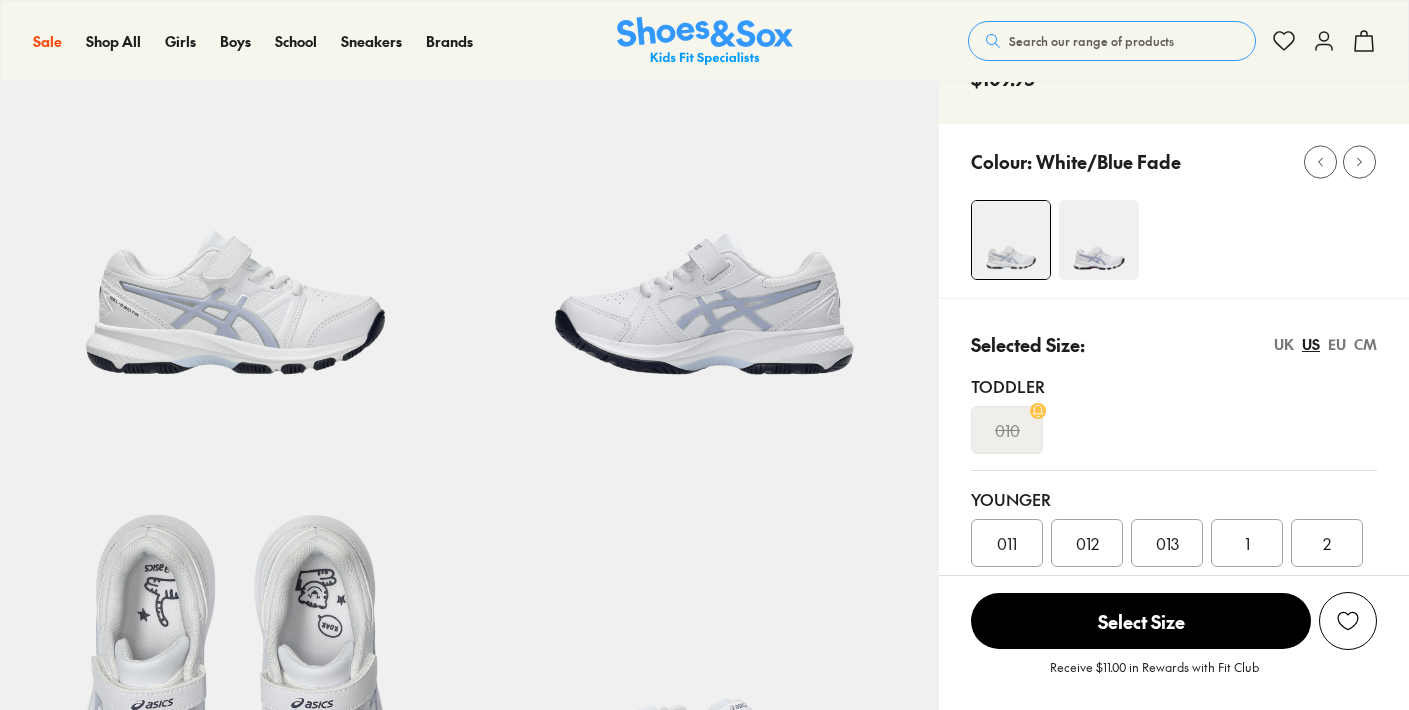 scroll, scrollTop: 156, scrollLeft: 0, axis: vertical 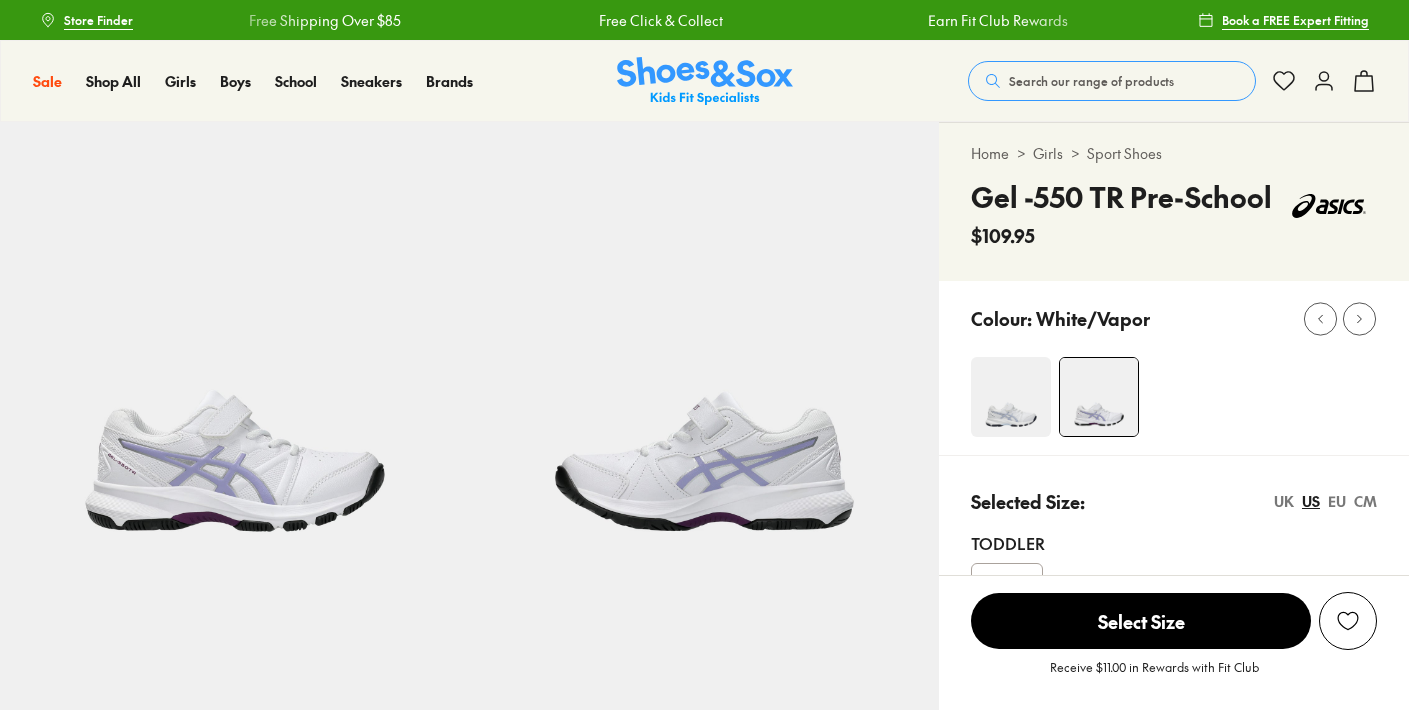 select on "*" 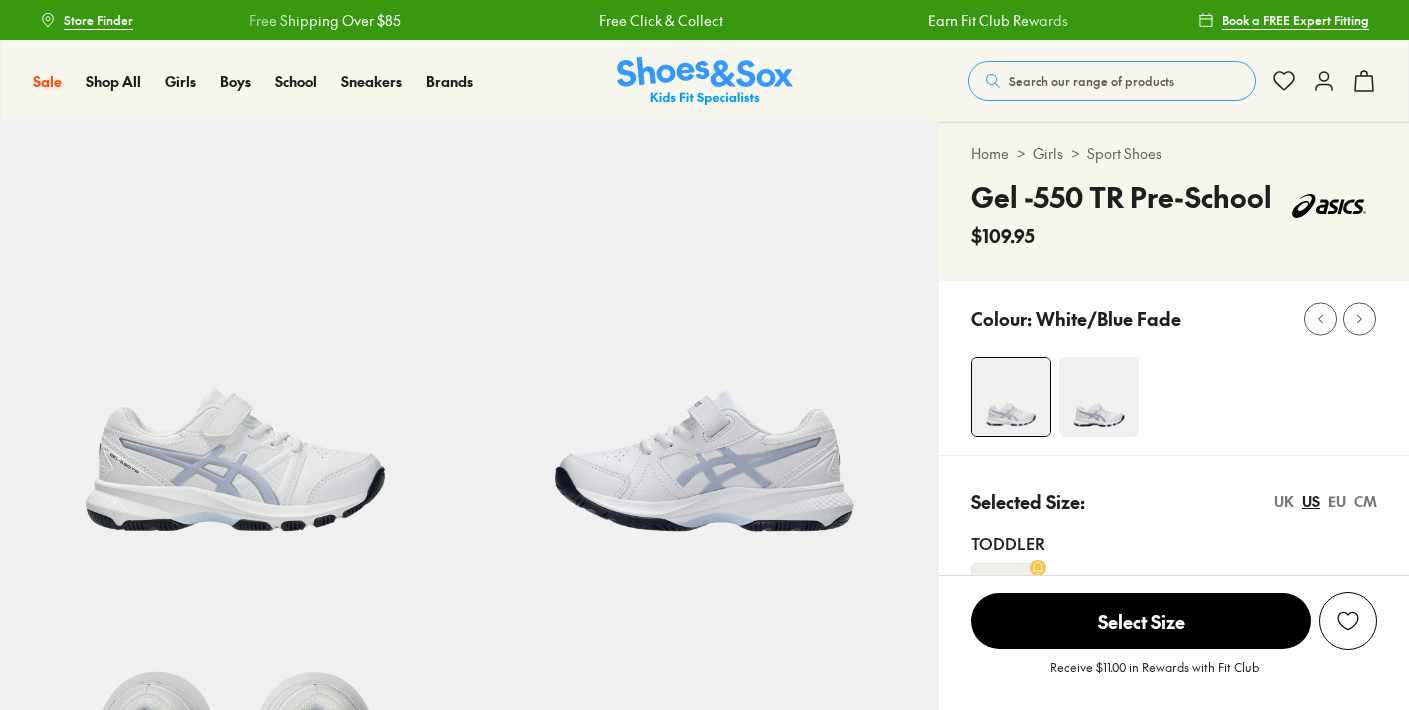 scroll, scrollTop: 0, scrollLeft: 0, axis: both 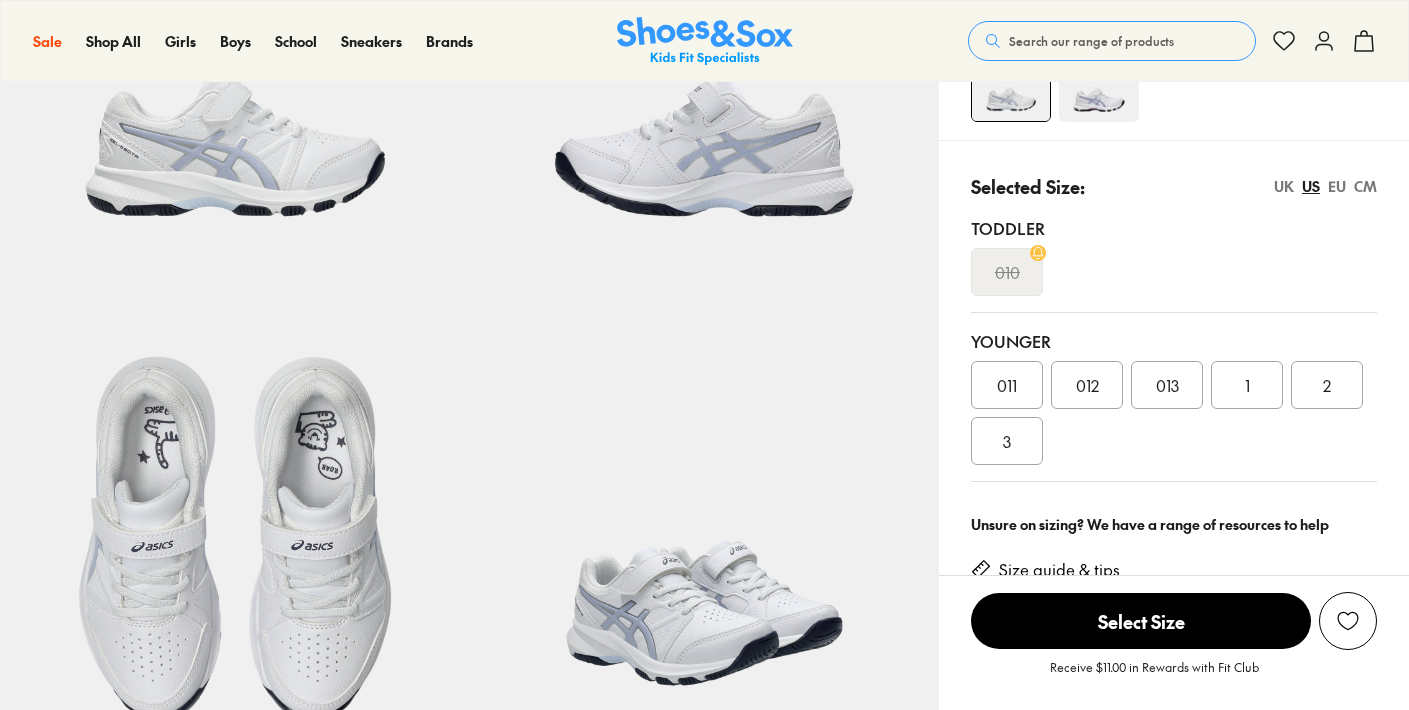 click on "011 012 013 1 2 3" at bounding box center (1174, 413) 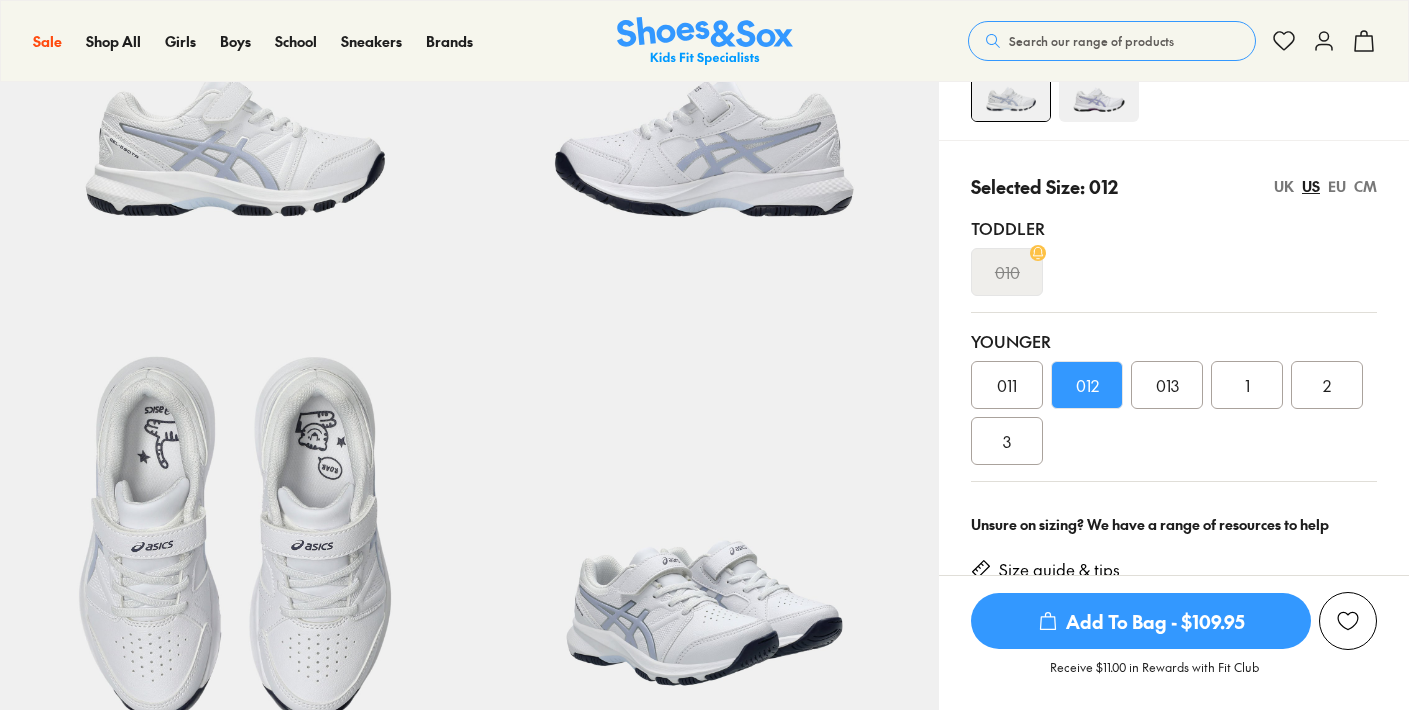 click on "EU" at bounding box center (1337, 186) 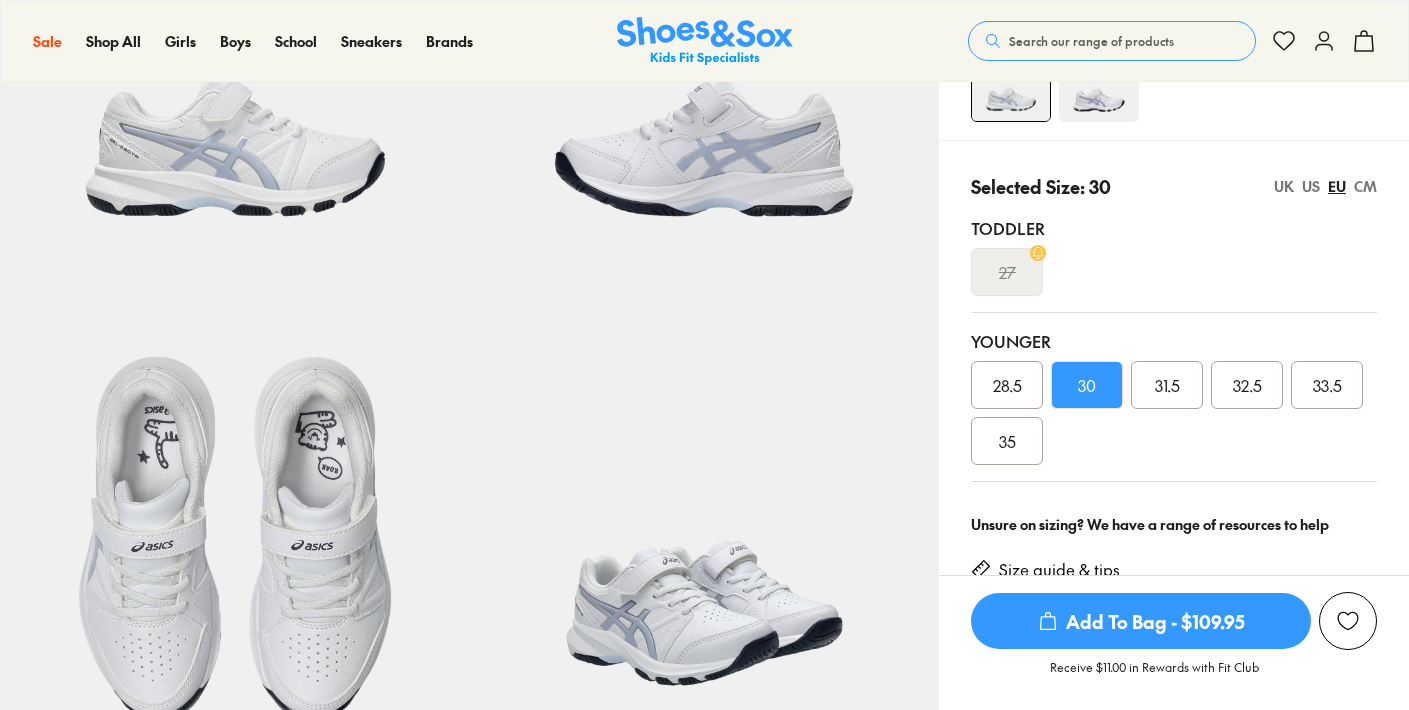 click on "Add To Bag - $109.95" at bounding box center [1141, 621] 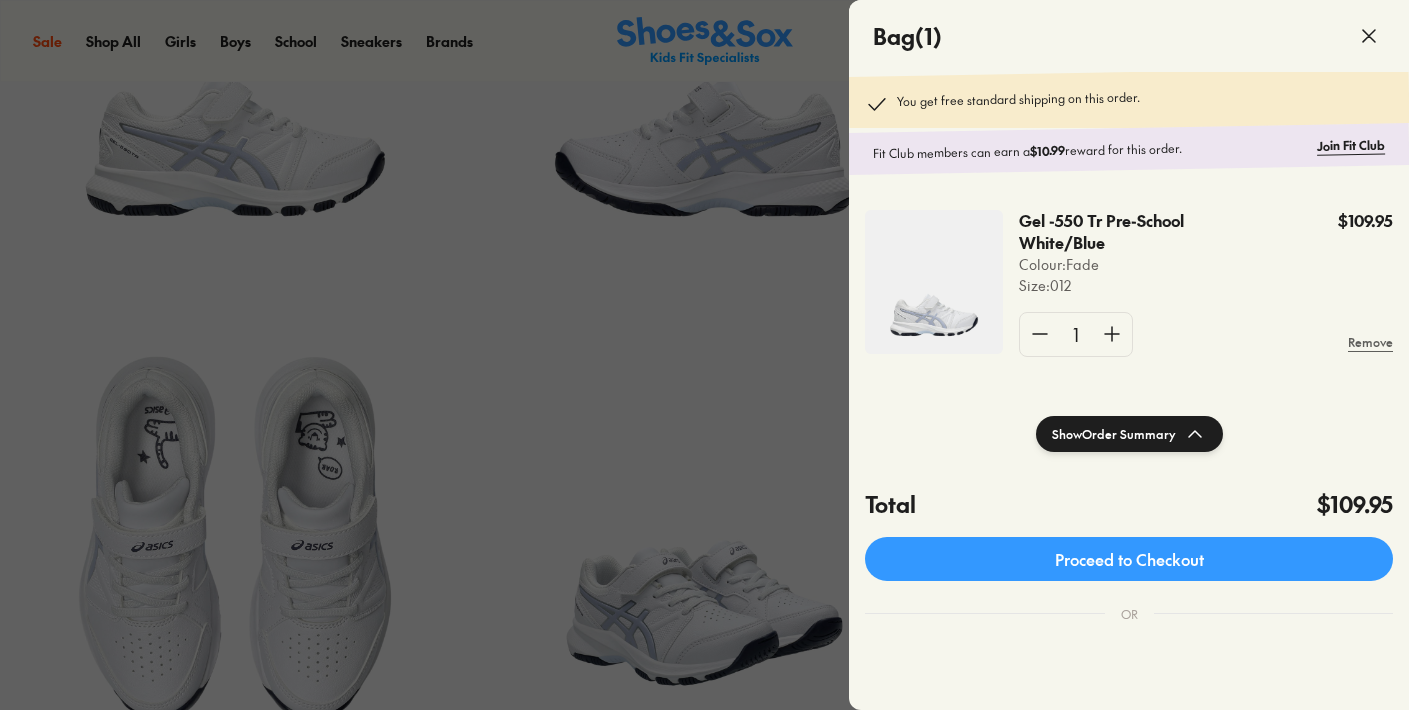 click 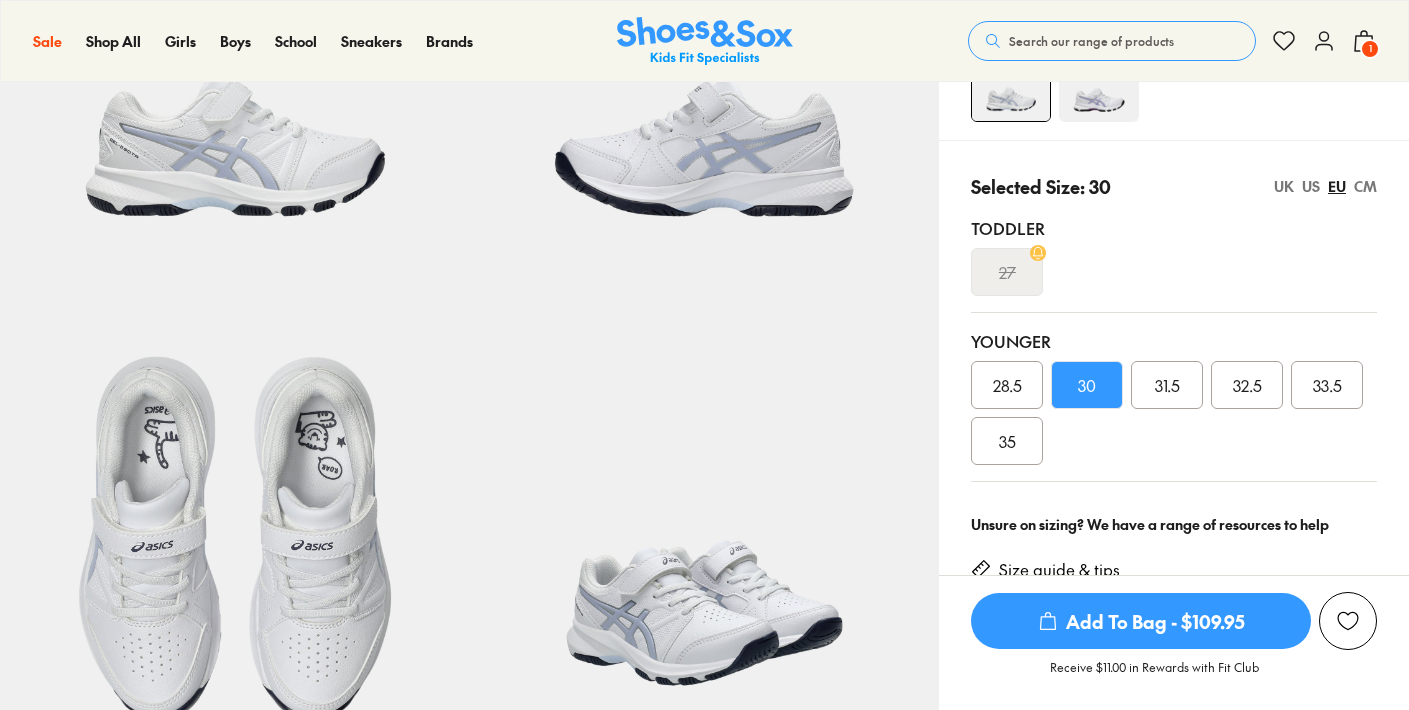 click 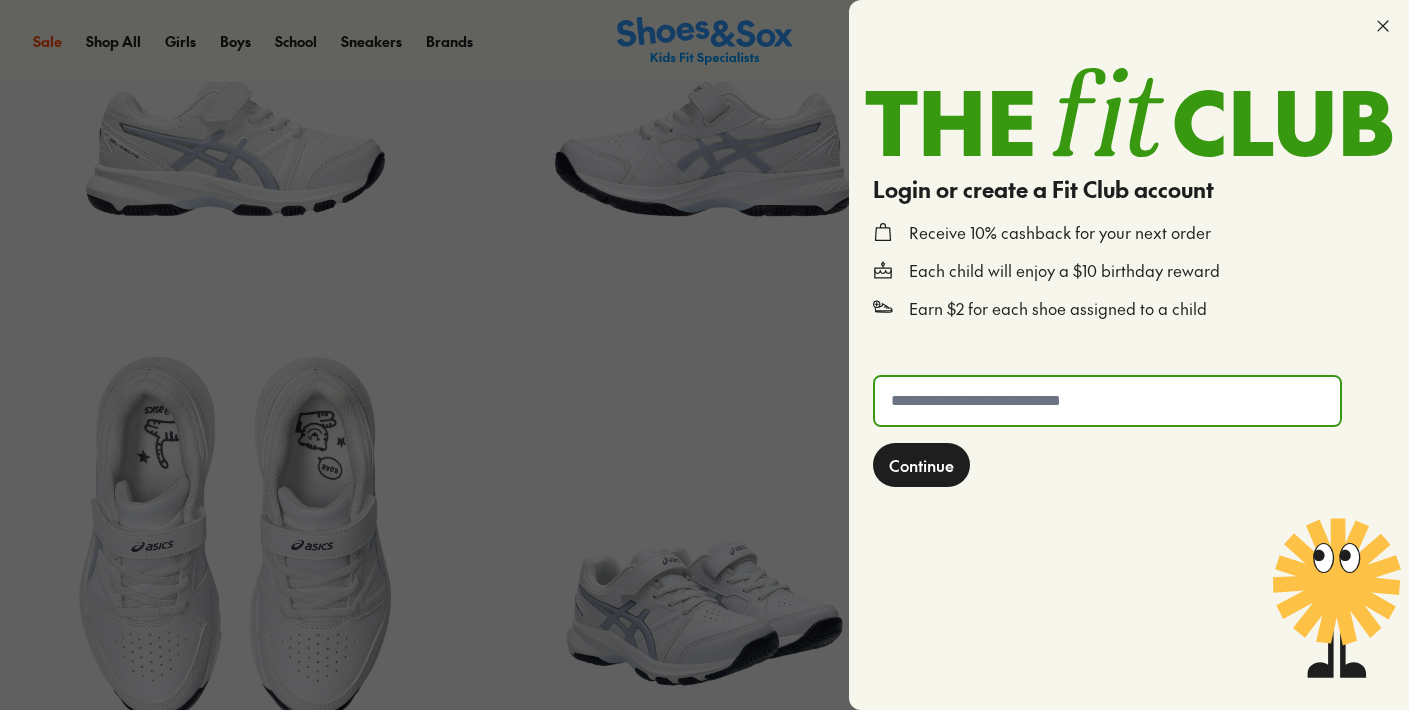 click 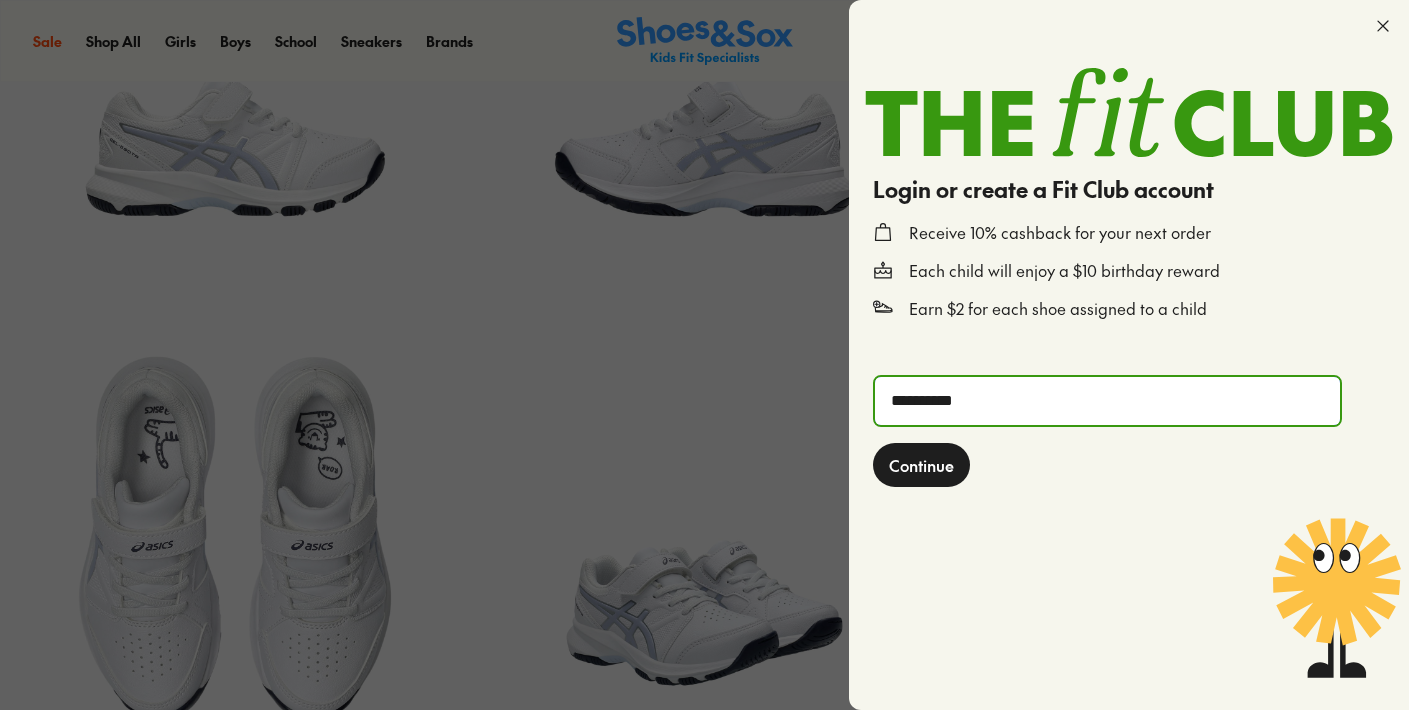 type on "**********" 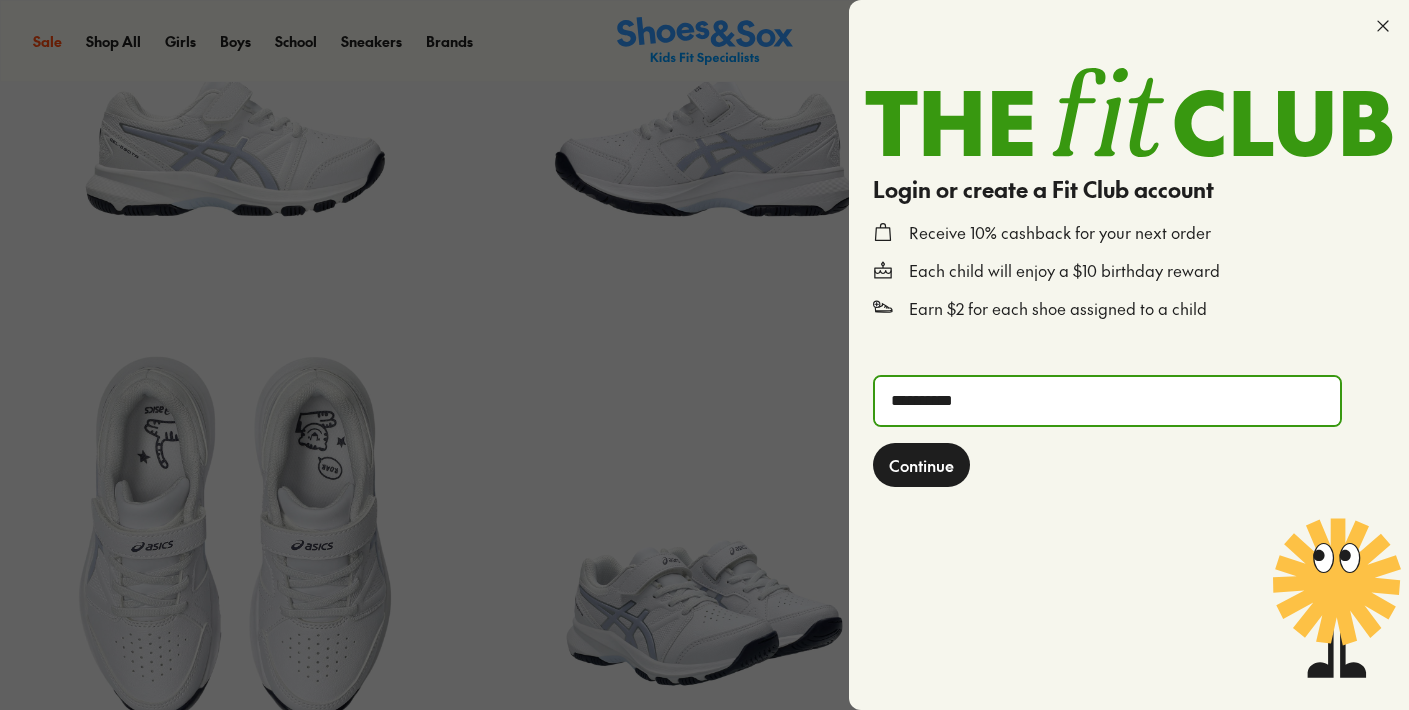 click on "Continue" 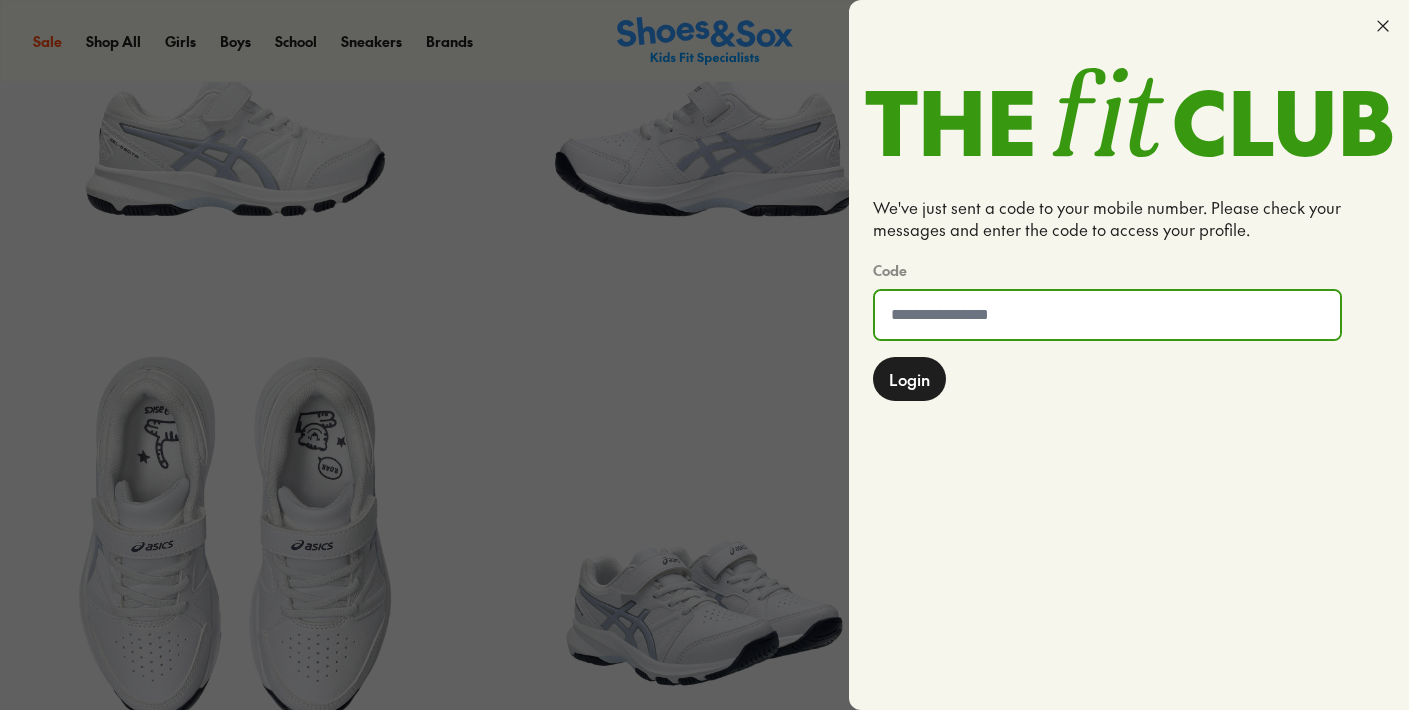 click 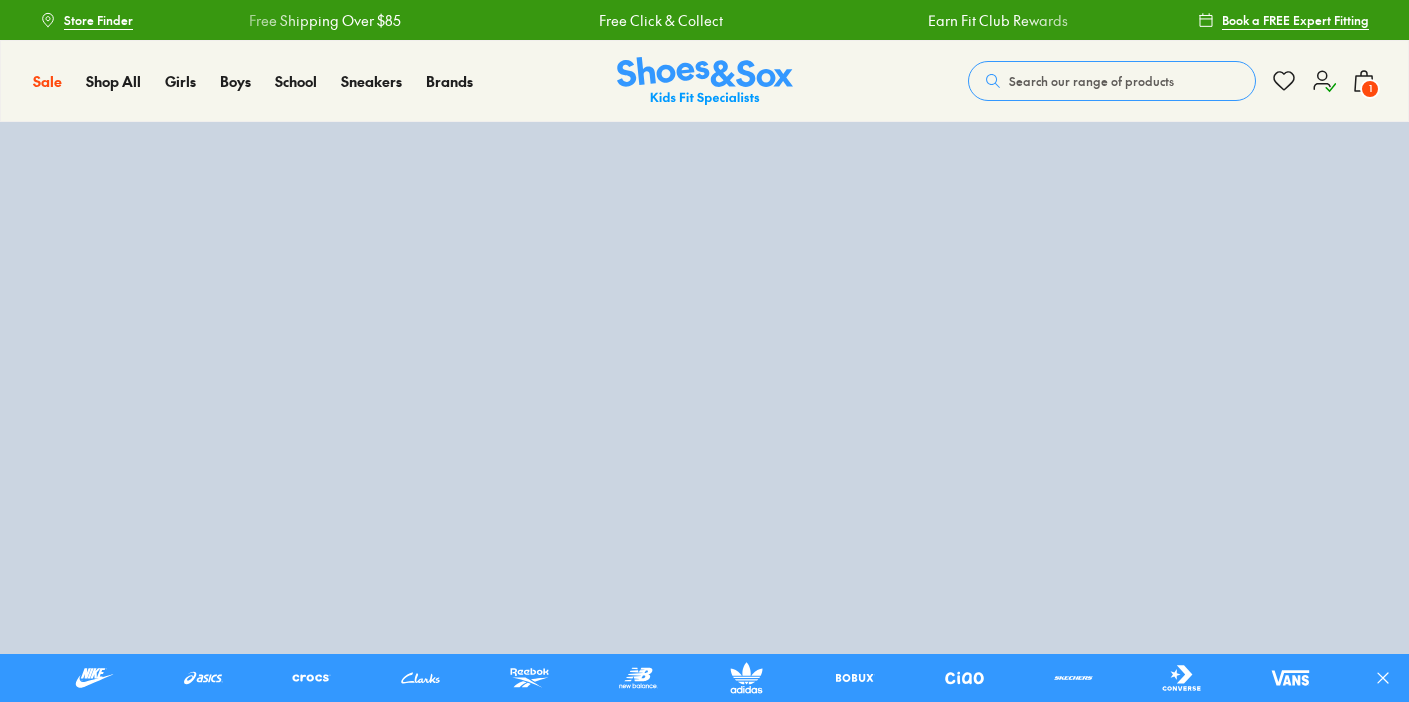 scroll, scrollTop: 0, scrollLeft: 0, axis: both 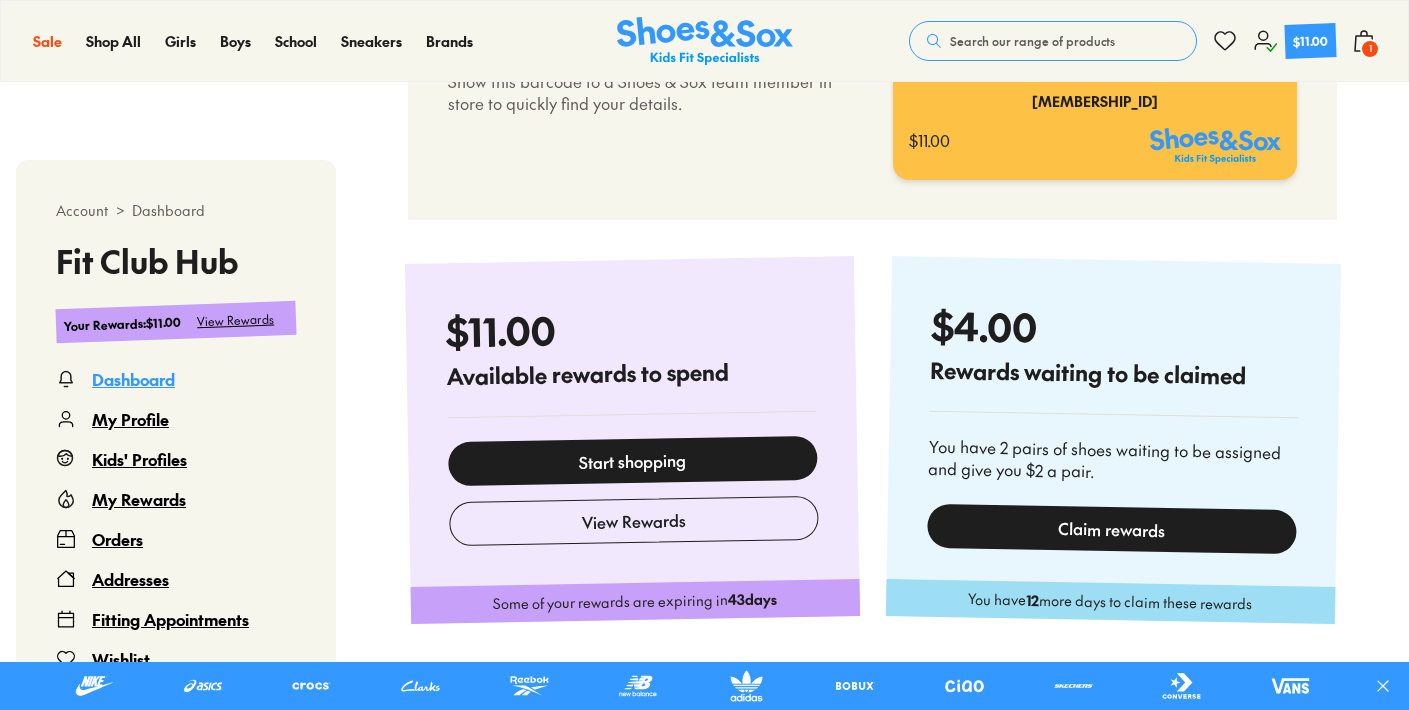 click on "Claim rewards" at bounding box center (1111, 529) 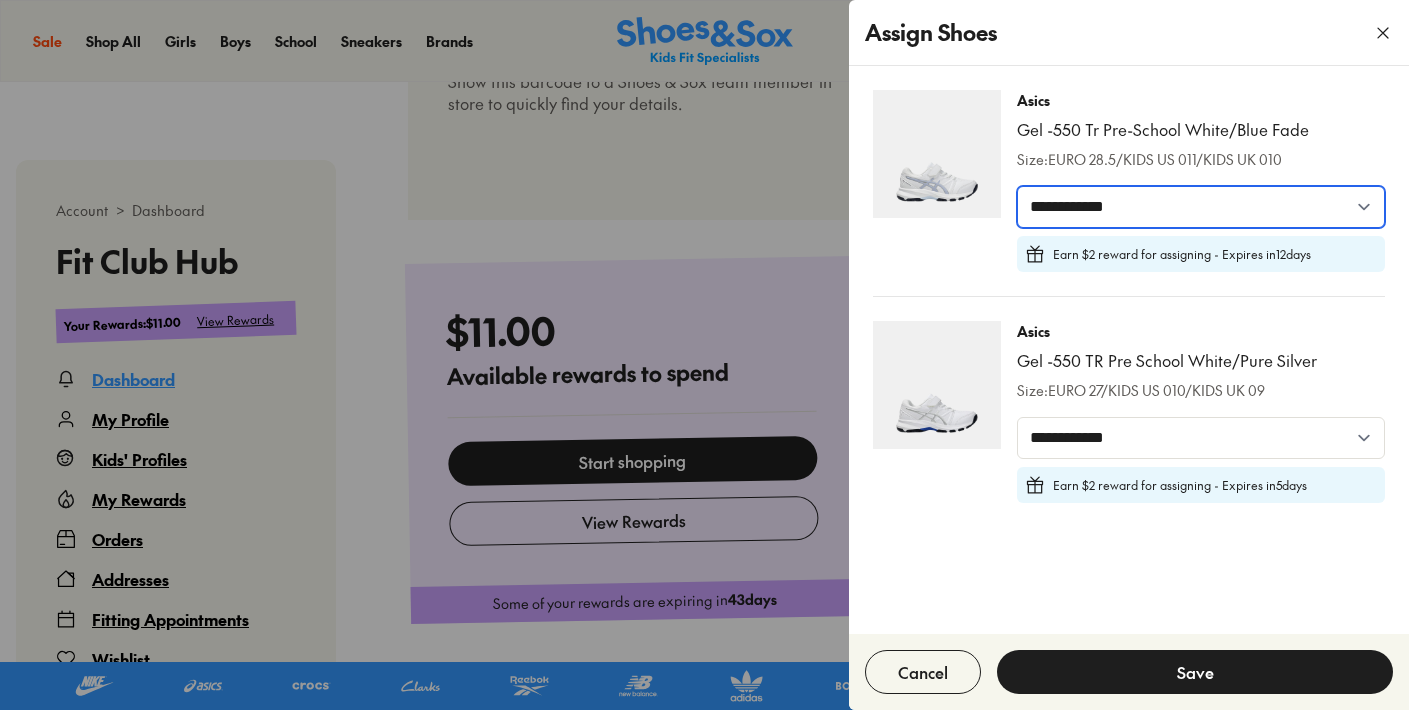 select on "*****" 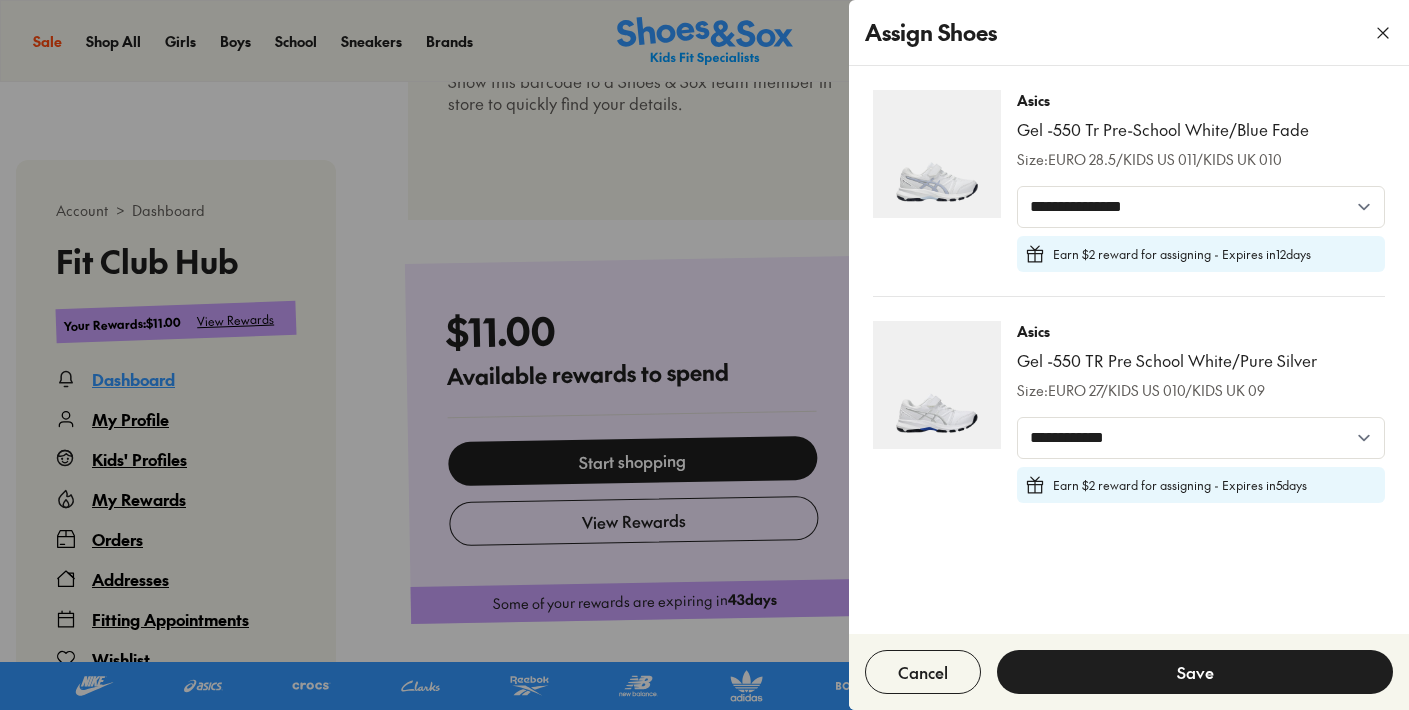 click on "Save" at bounding box center (1195, 672) 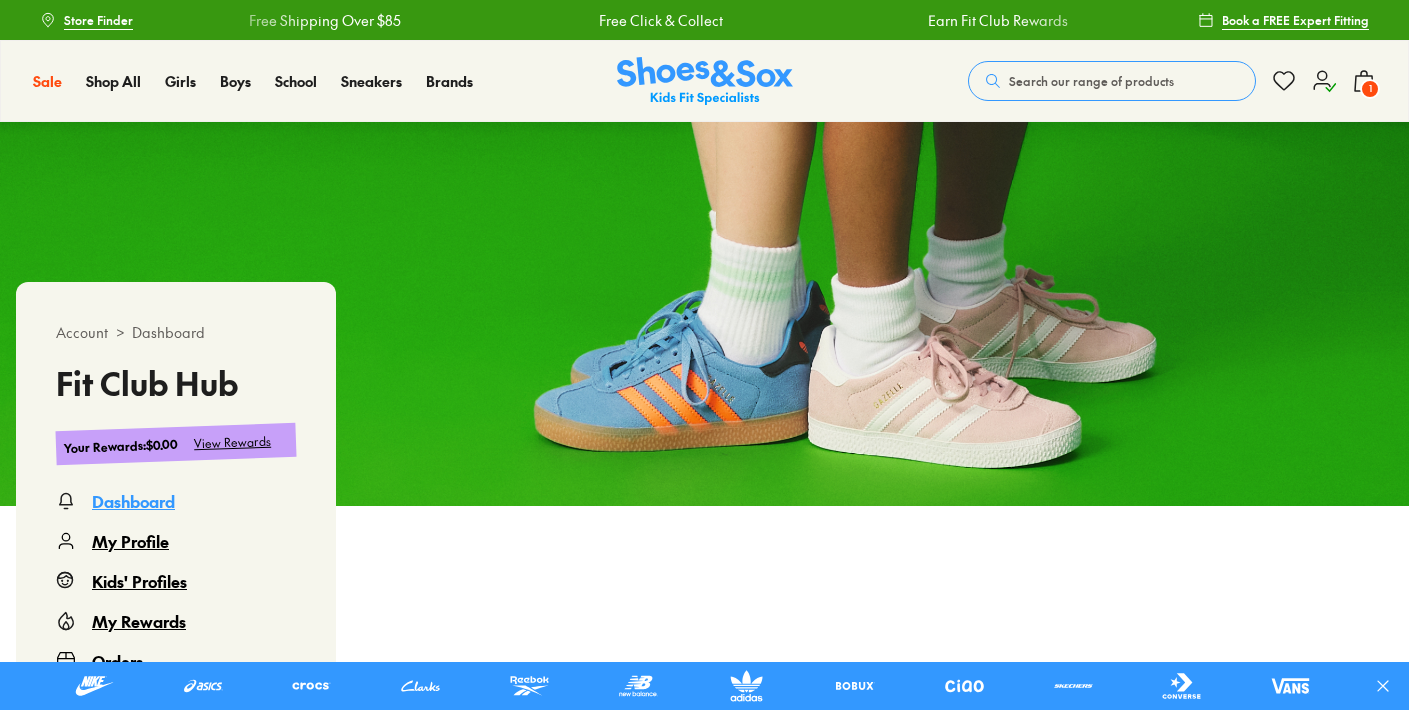 scroll, scrollTop: 0, scrollLeft: 0, axis: both 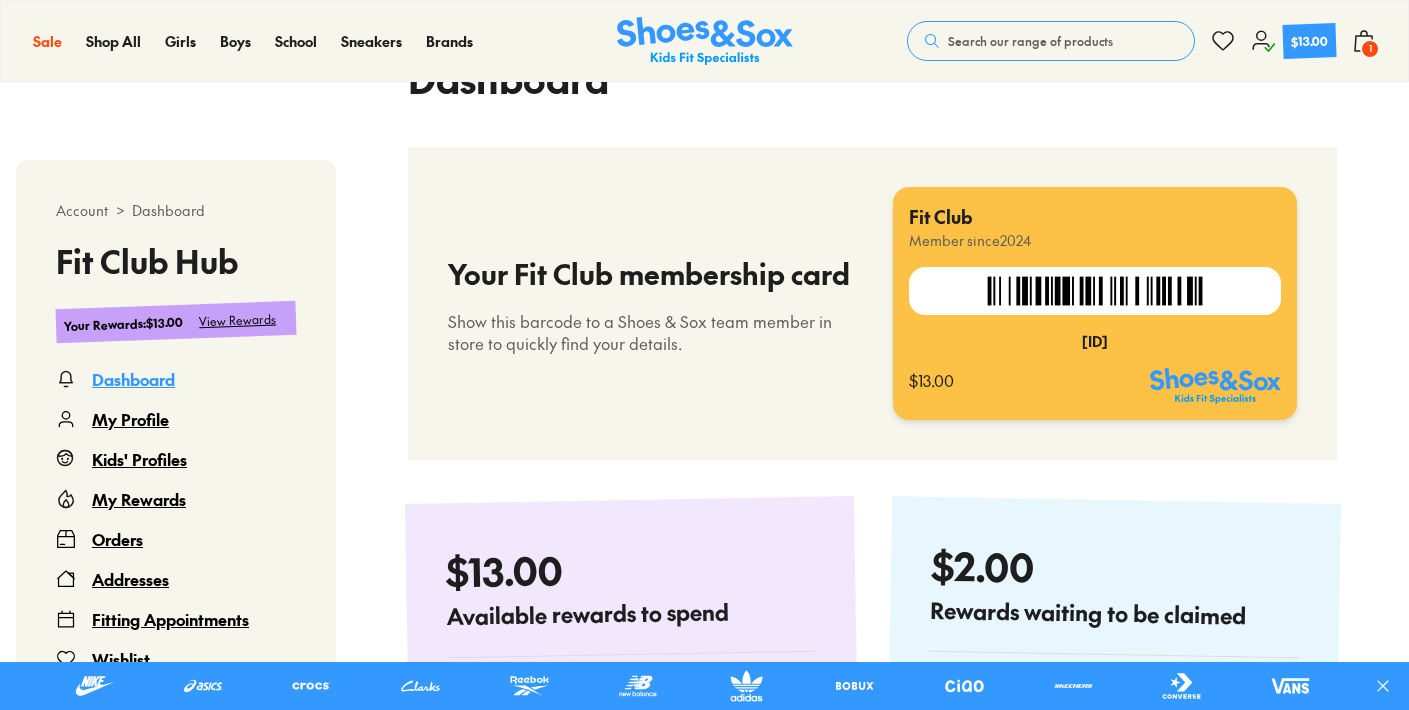 click on "1" at bounding box center [1370, 49] 